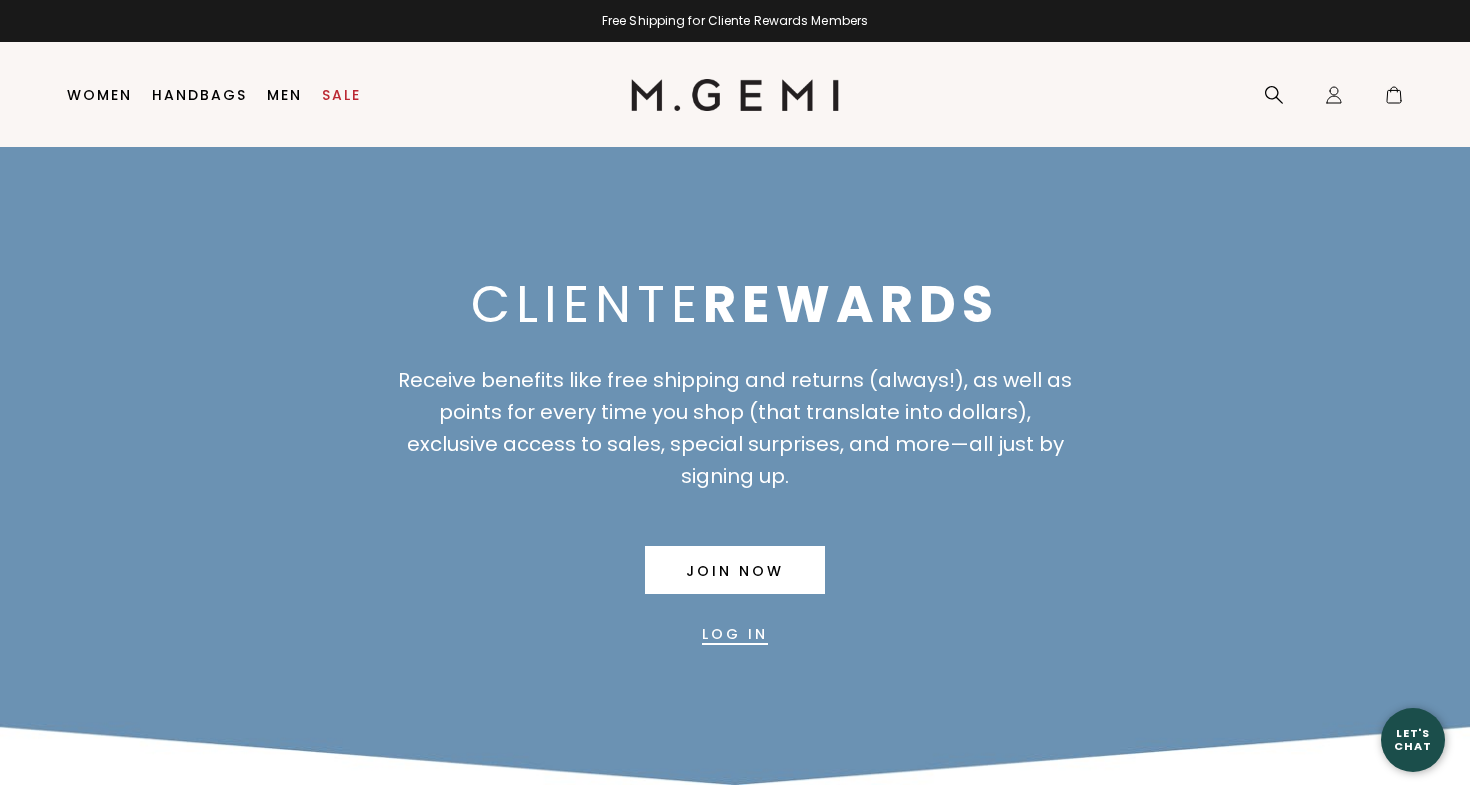 scroll, scrollTop: 0, scrollLeft: 0, axis: both 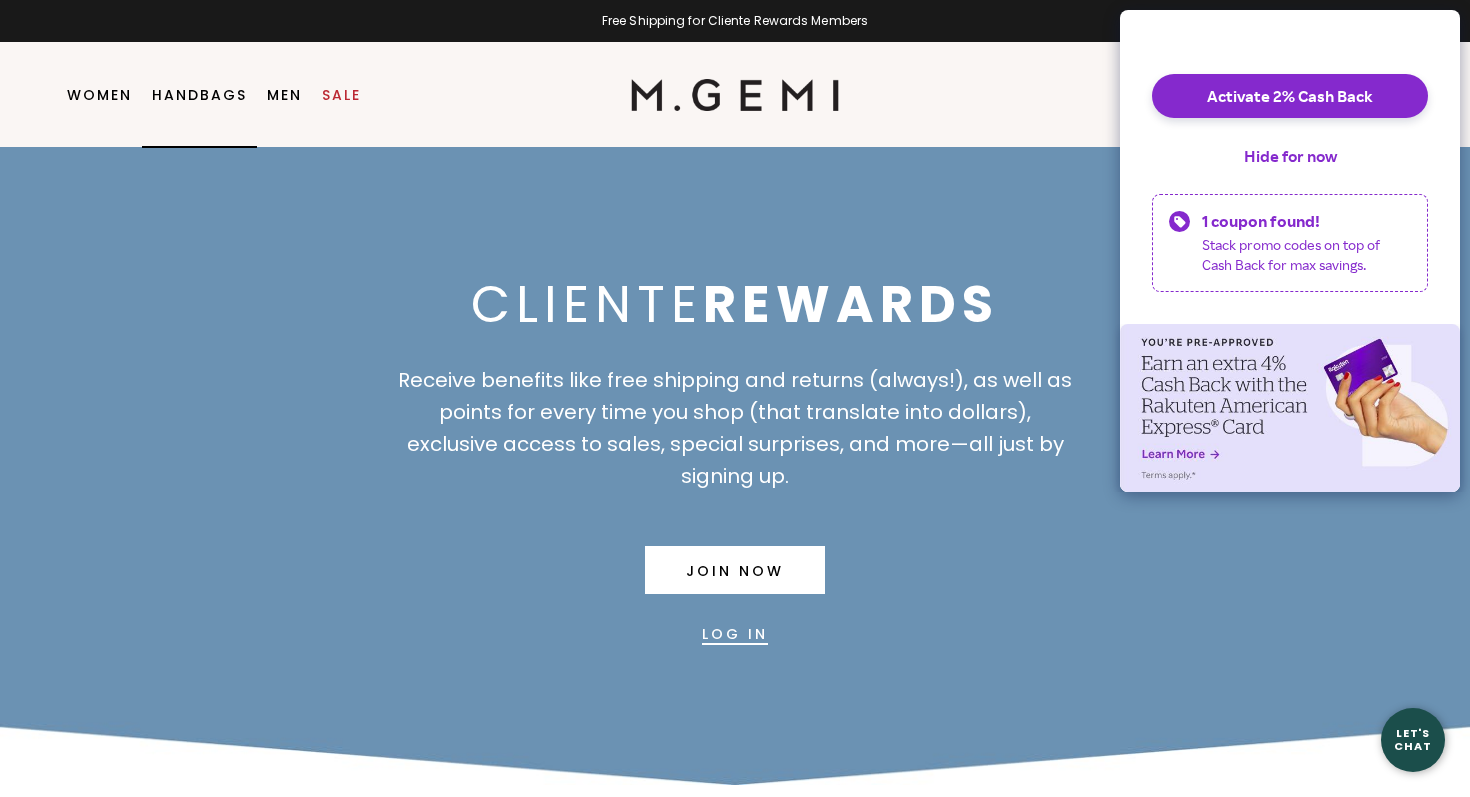 click on "Handbags" at bounding box center (199, 95) 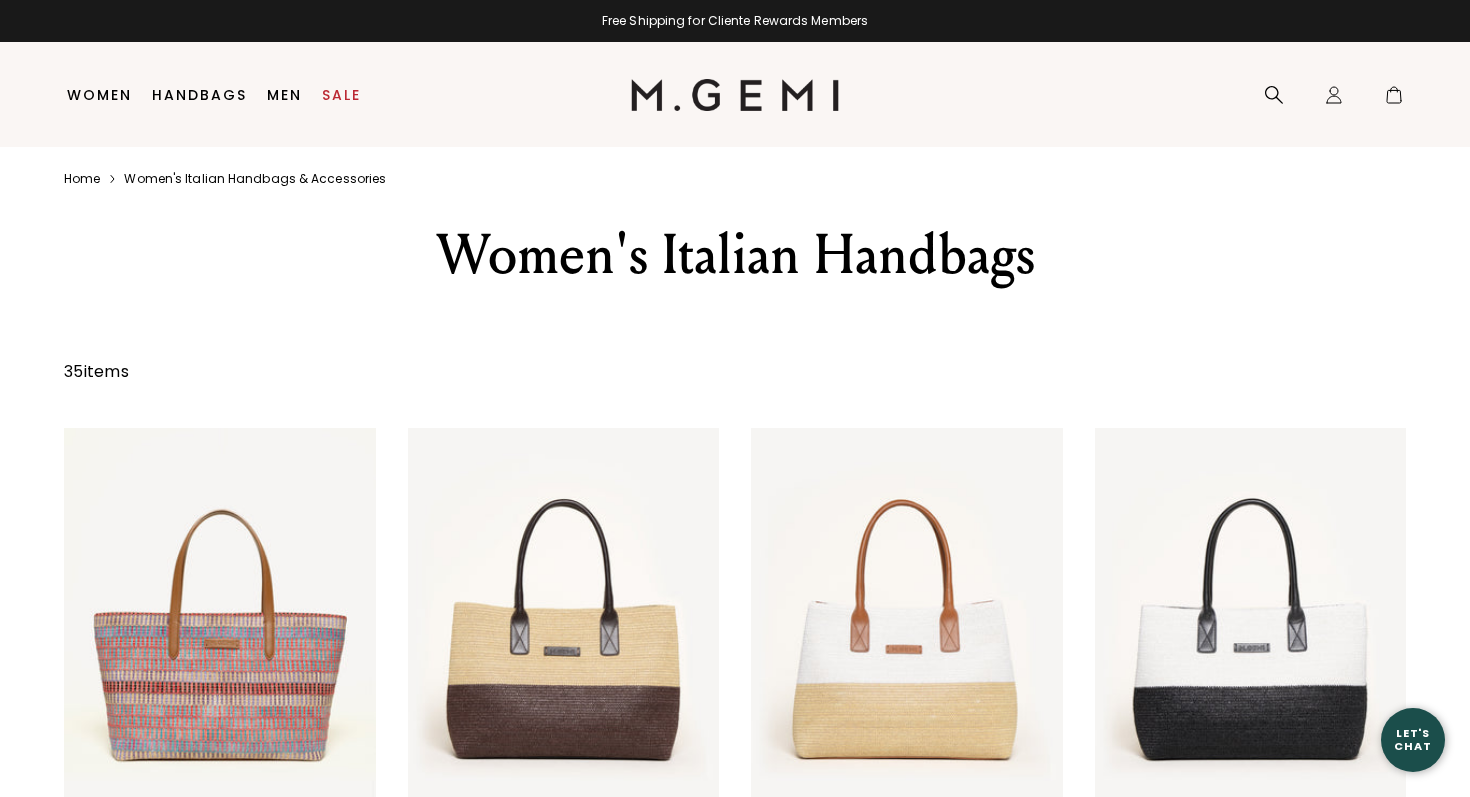 scroll, scrollTop: 0, scrollLeft: 0, axis: both 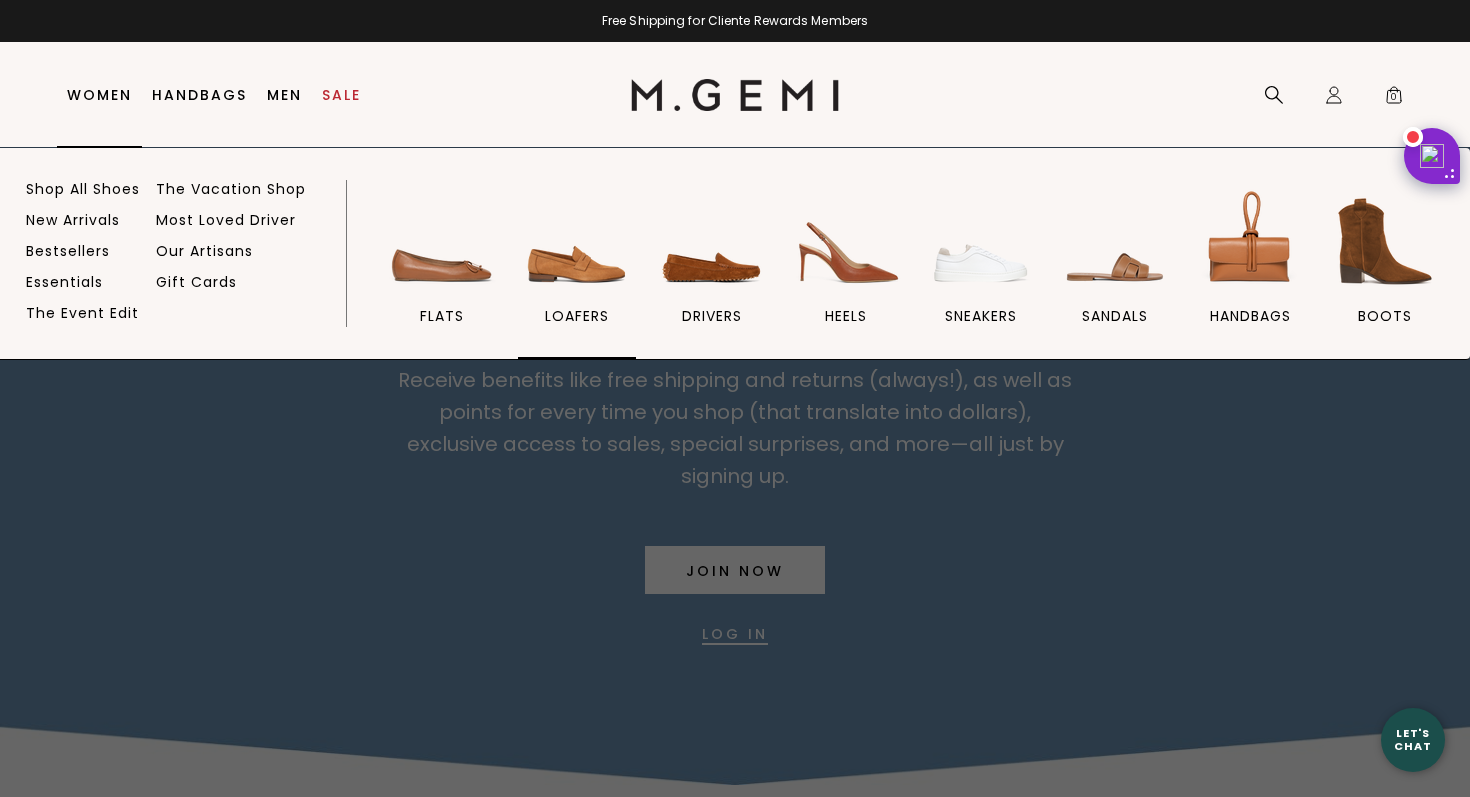 click on "loafers" at bounding box center [577, 316] 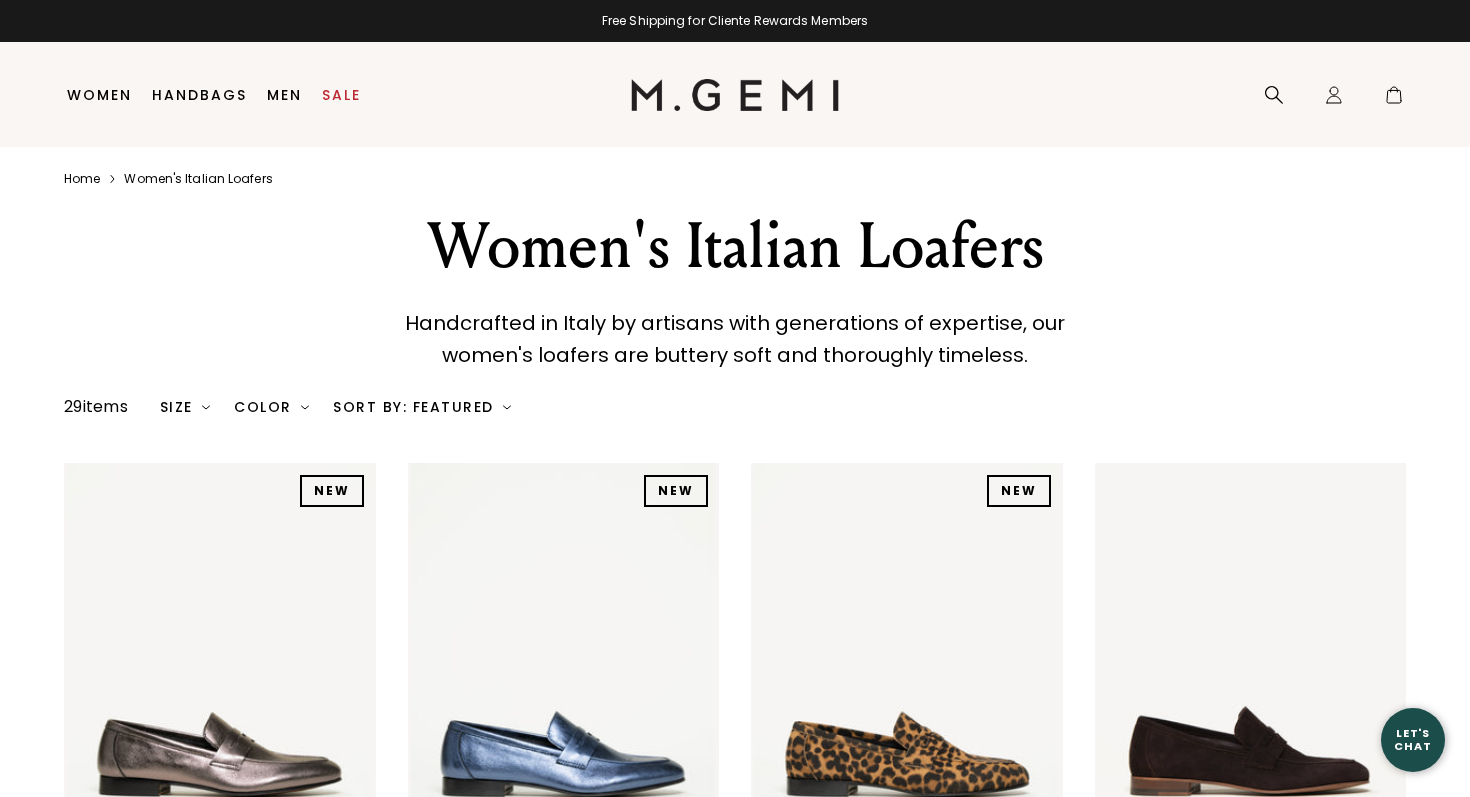 scroll, scrollTop: 0, scrollLeft: 0, axis: both 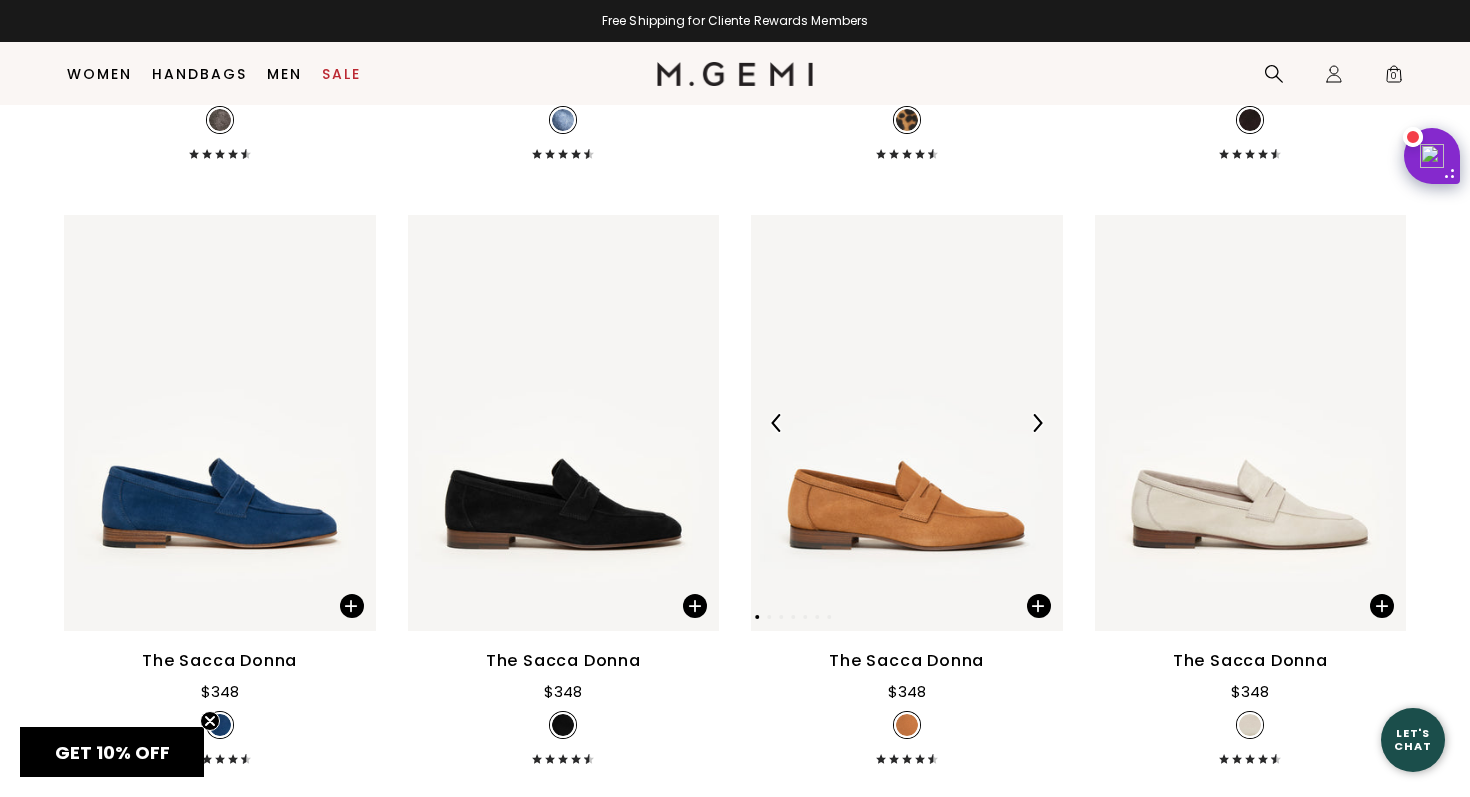 click at bounding box center (907, 423) 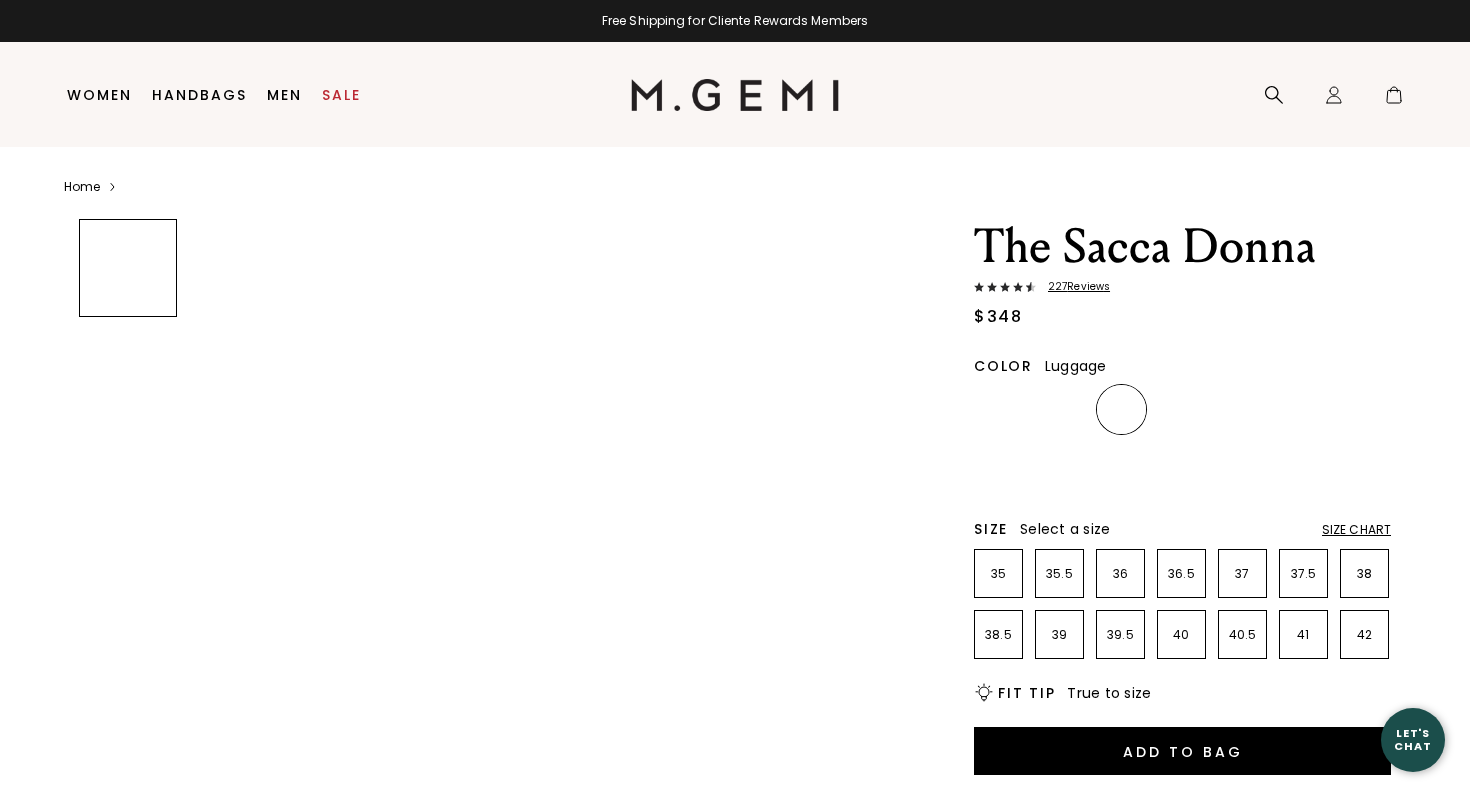 scroll, scrollTop: 0, scrollLeft: 0, axis: both 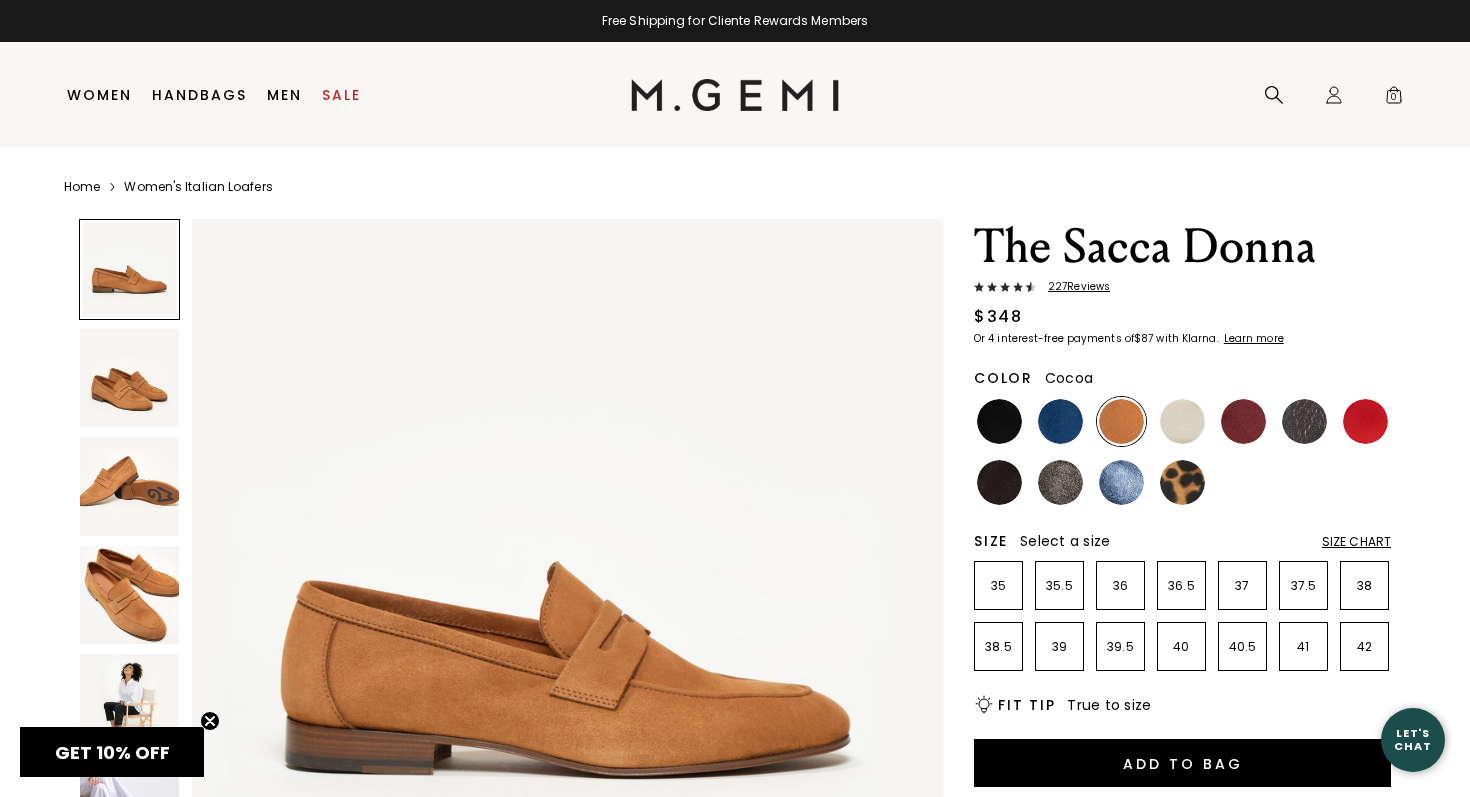 click at bounding box center [1060, 482] 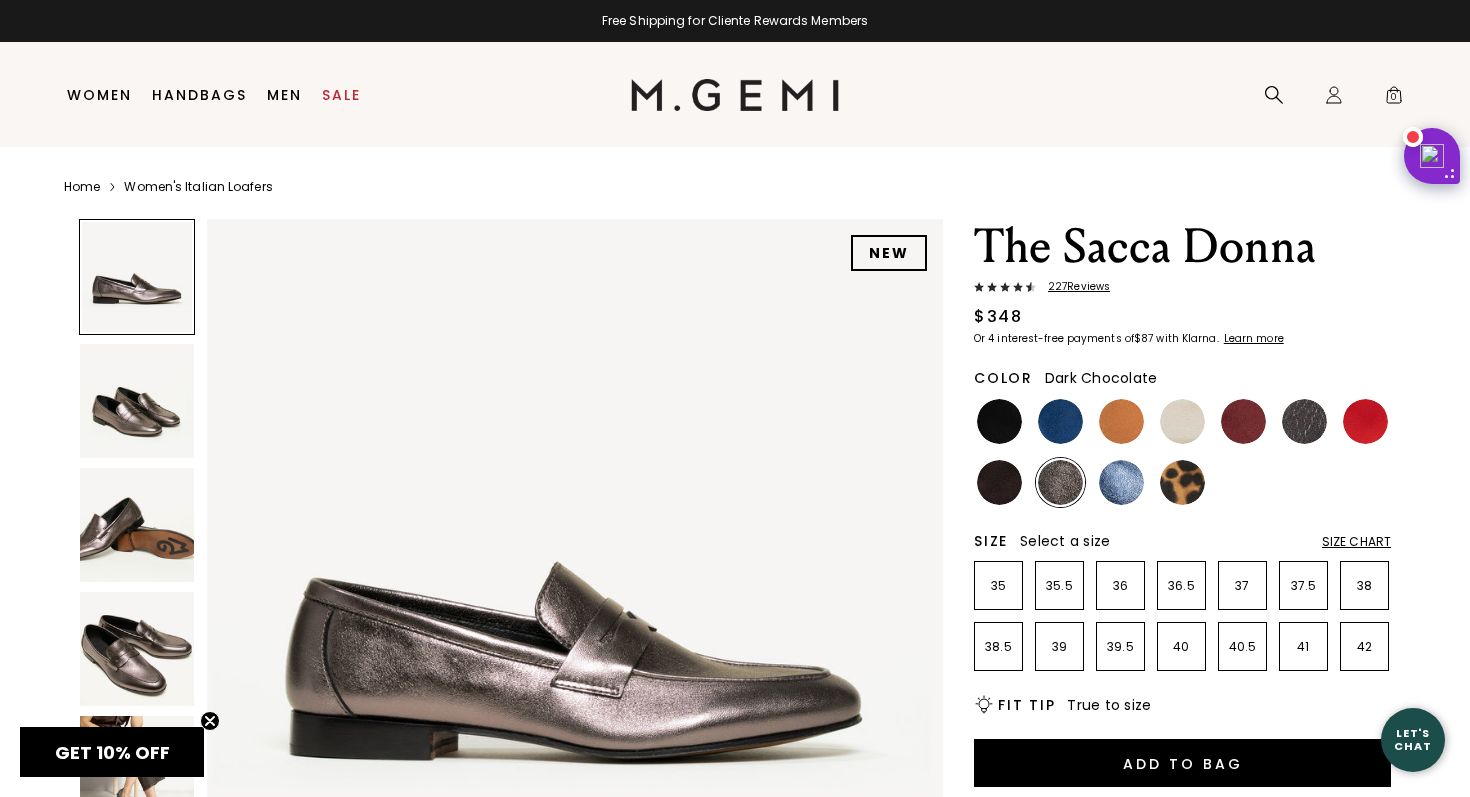 click at bounding box center (999, 482) 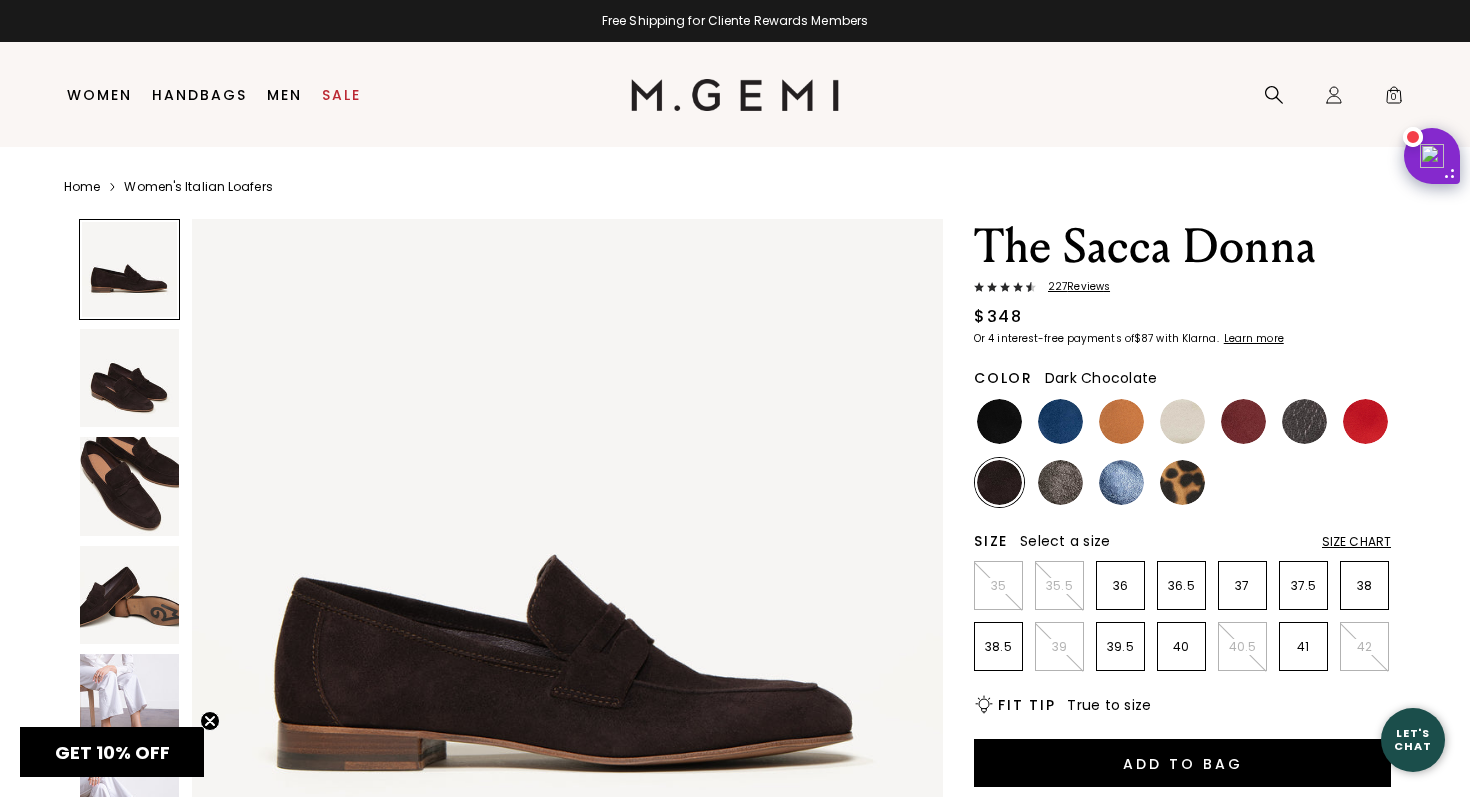 click at bounding box center [129, 486] 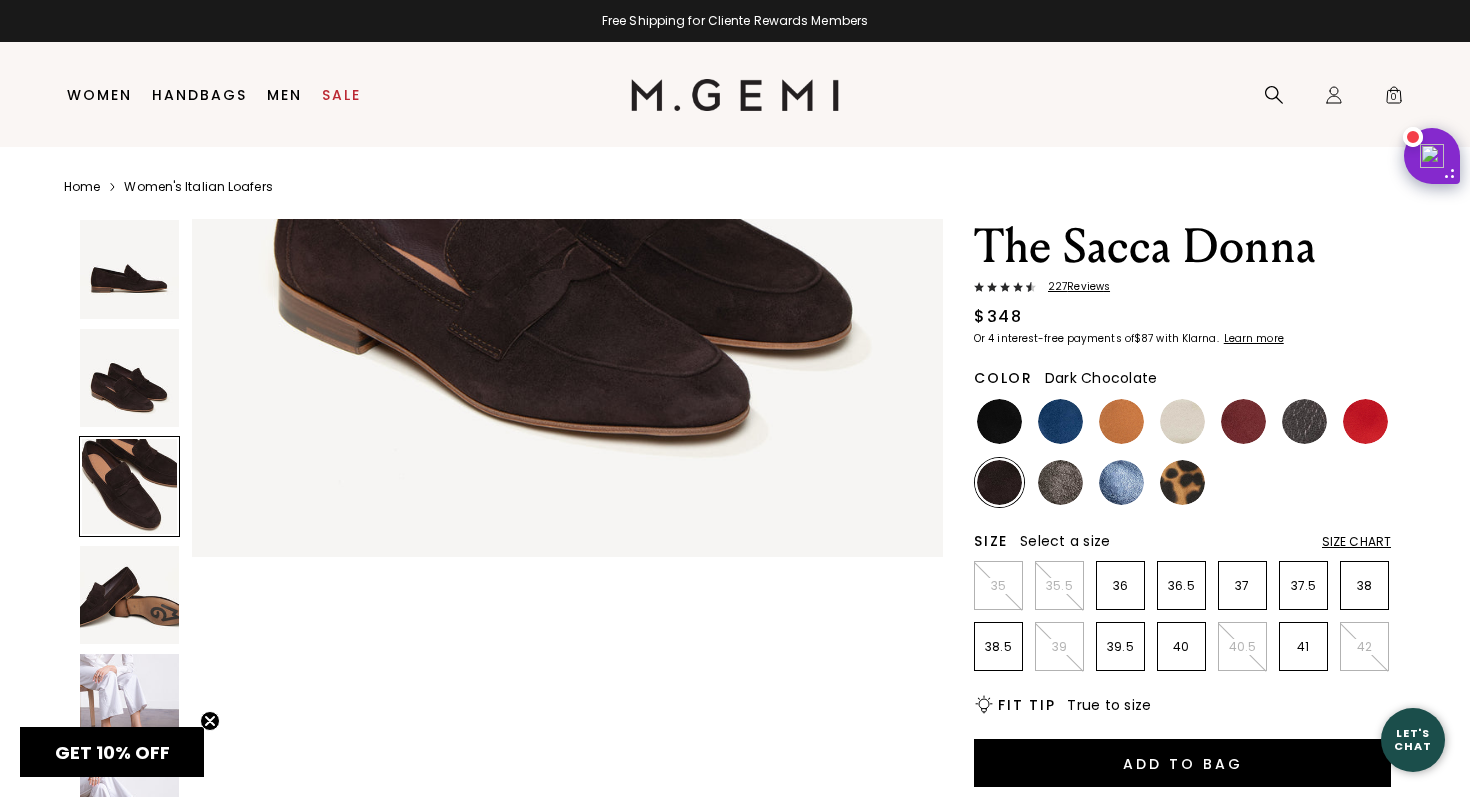 scroll, scrollTop: 1543, scrollLeft: 0, axis: vertical 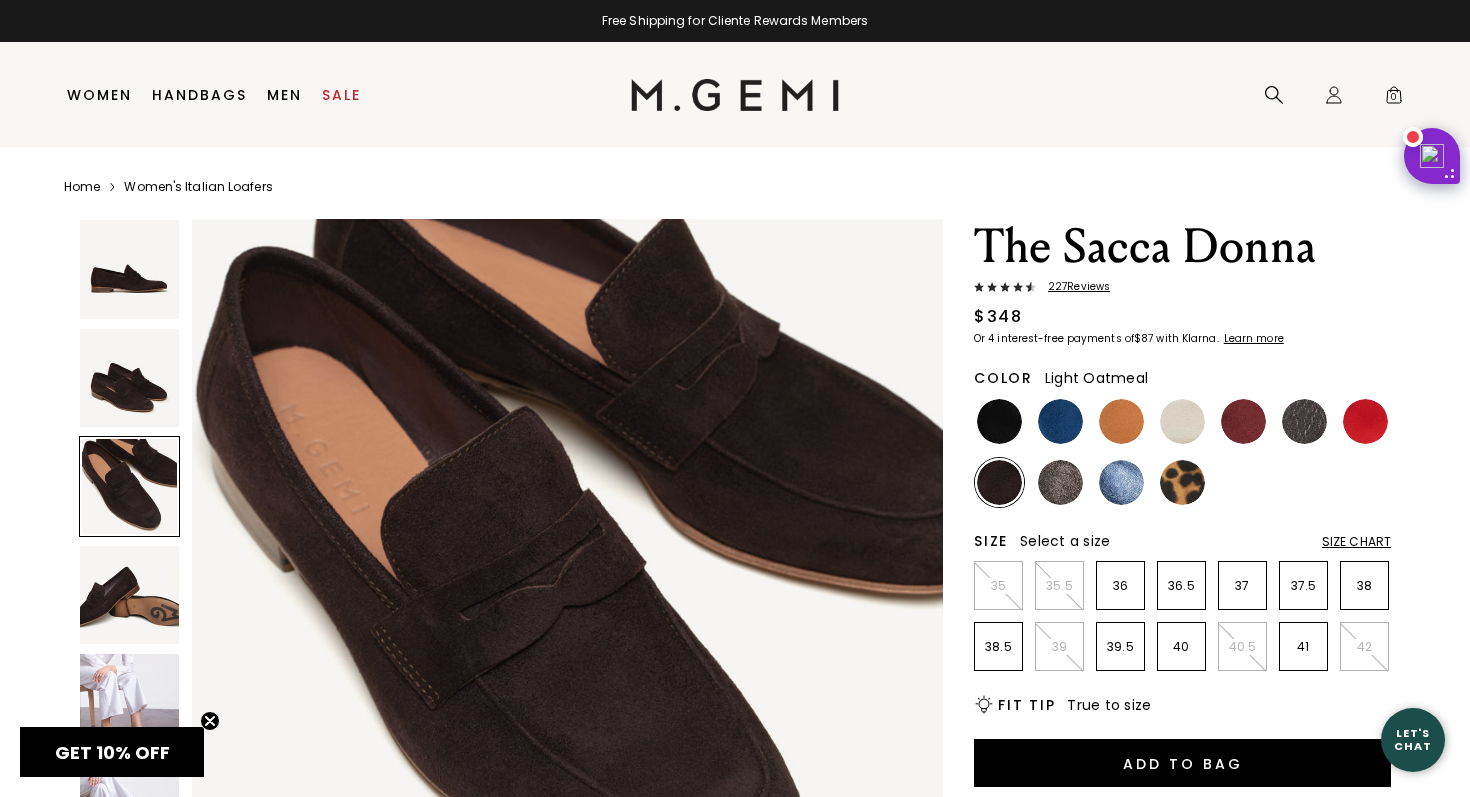 click at bounding box center [1182, 421] 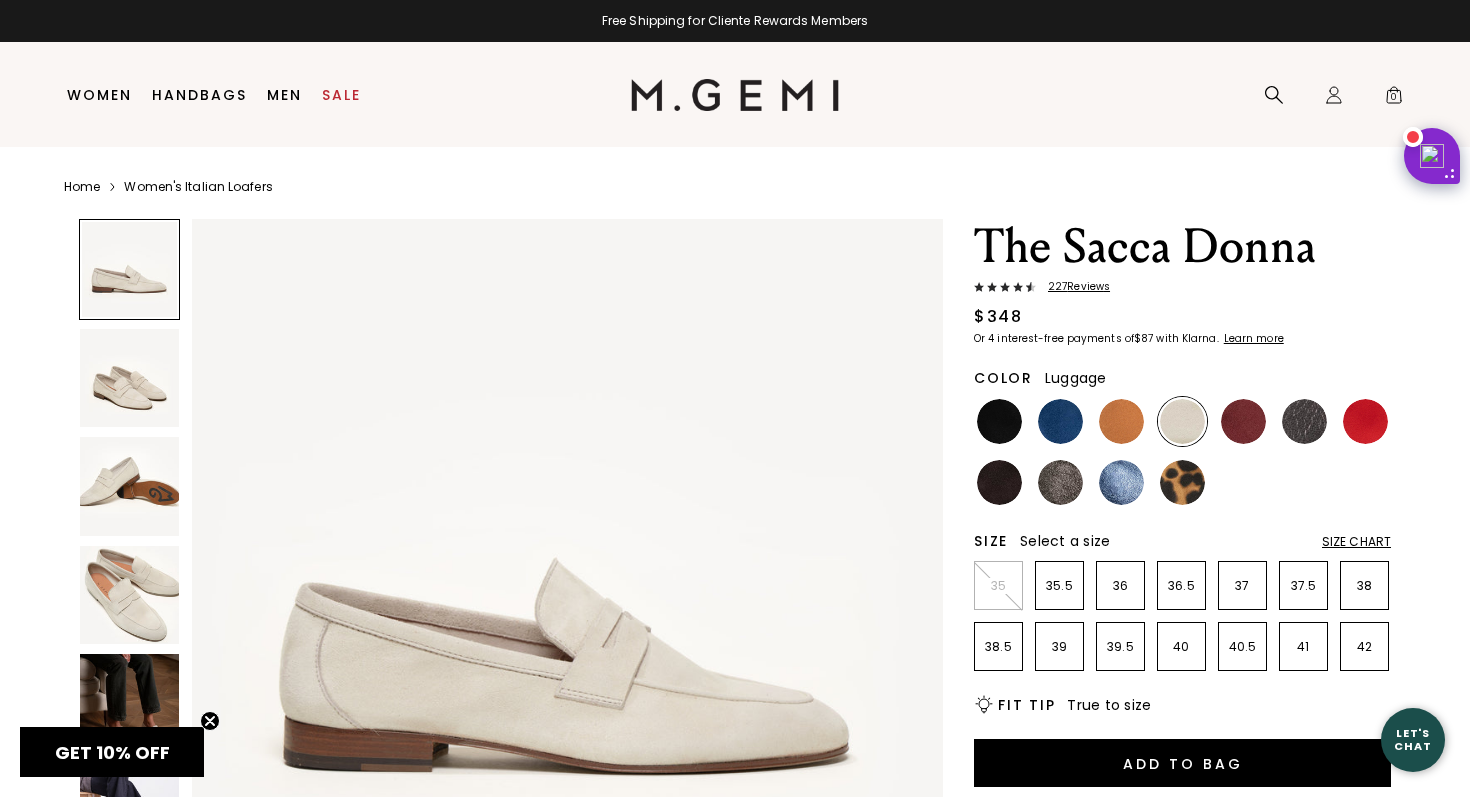 click at bounding box center (1121, 421) 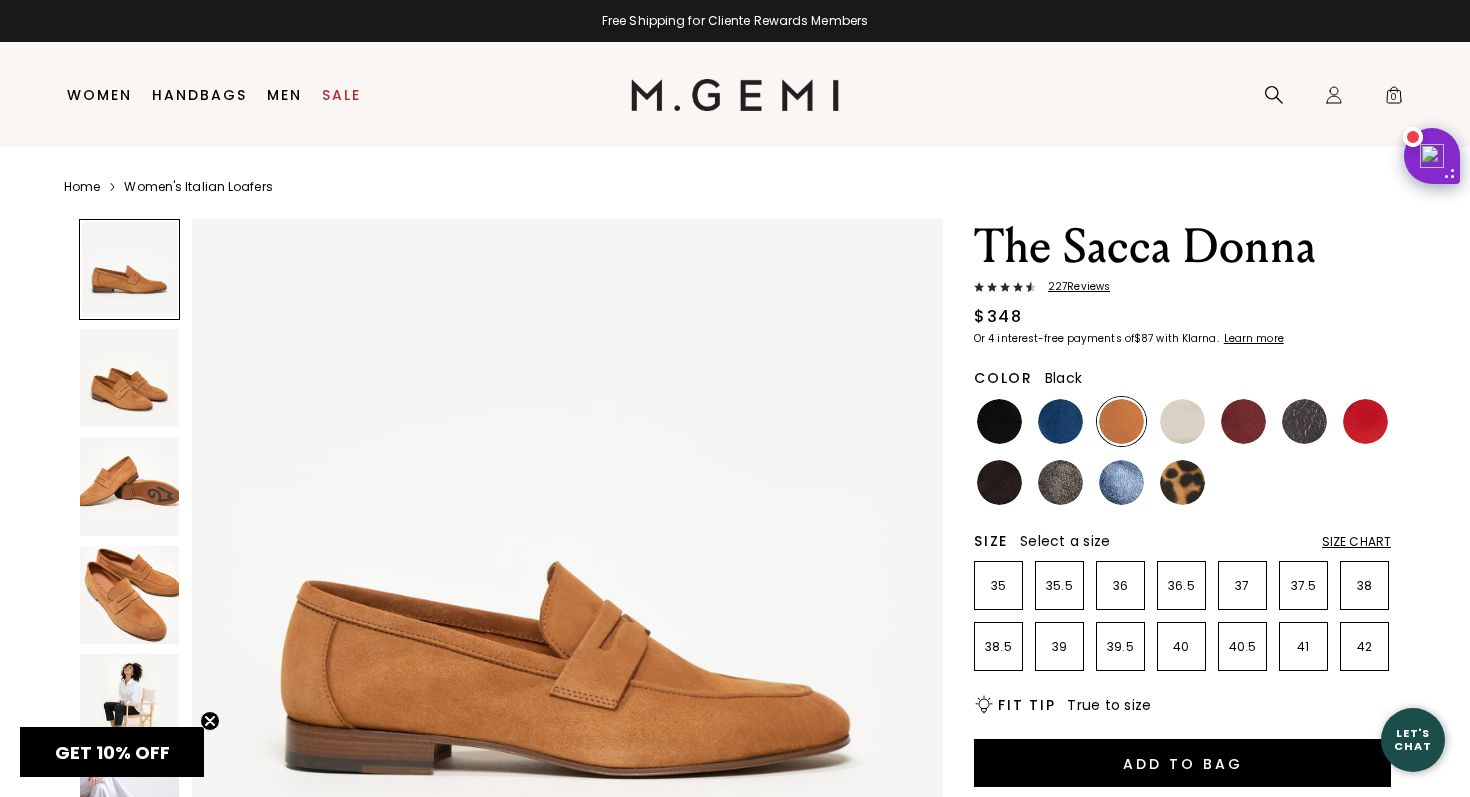 click at bounding box center (999, 421) 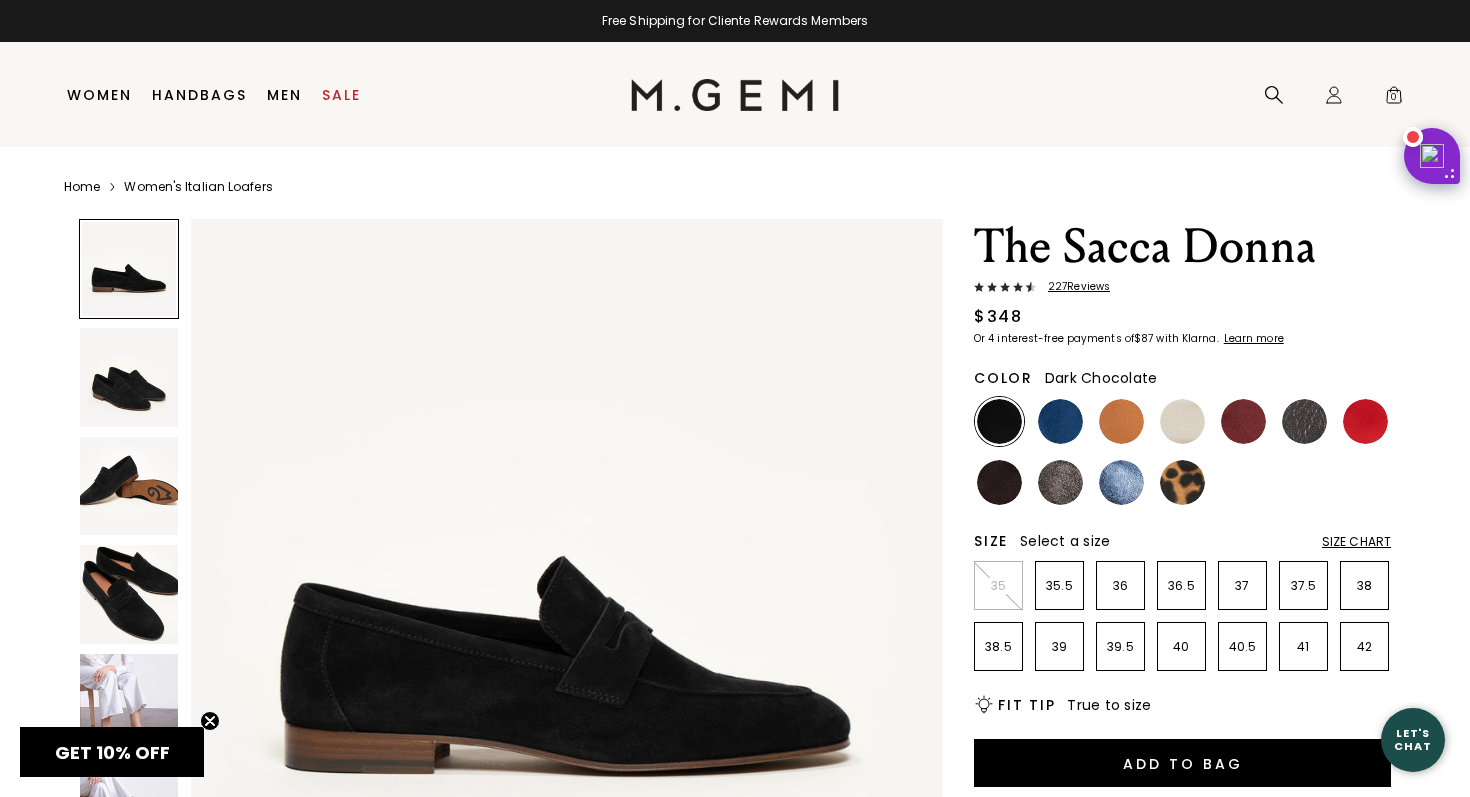 click at bounding box center [999, 482] 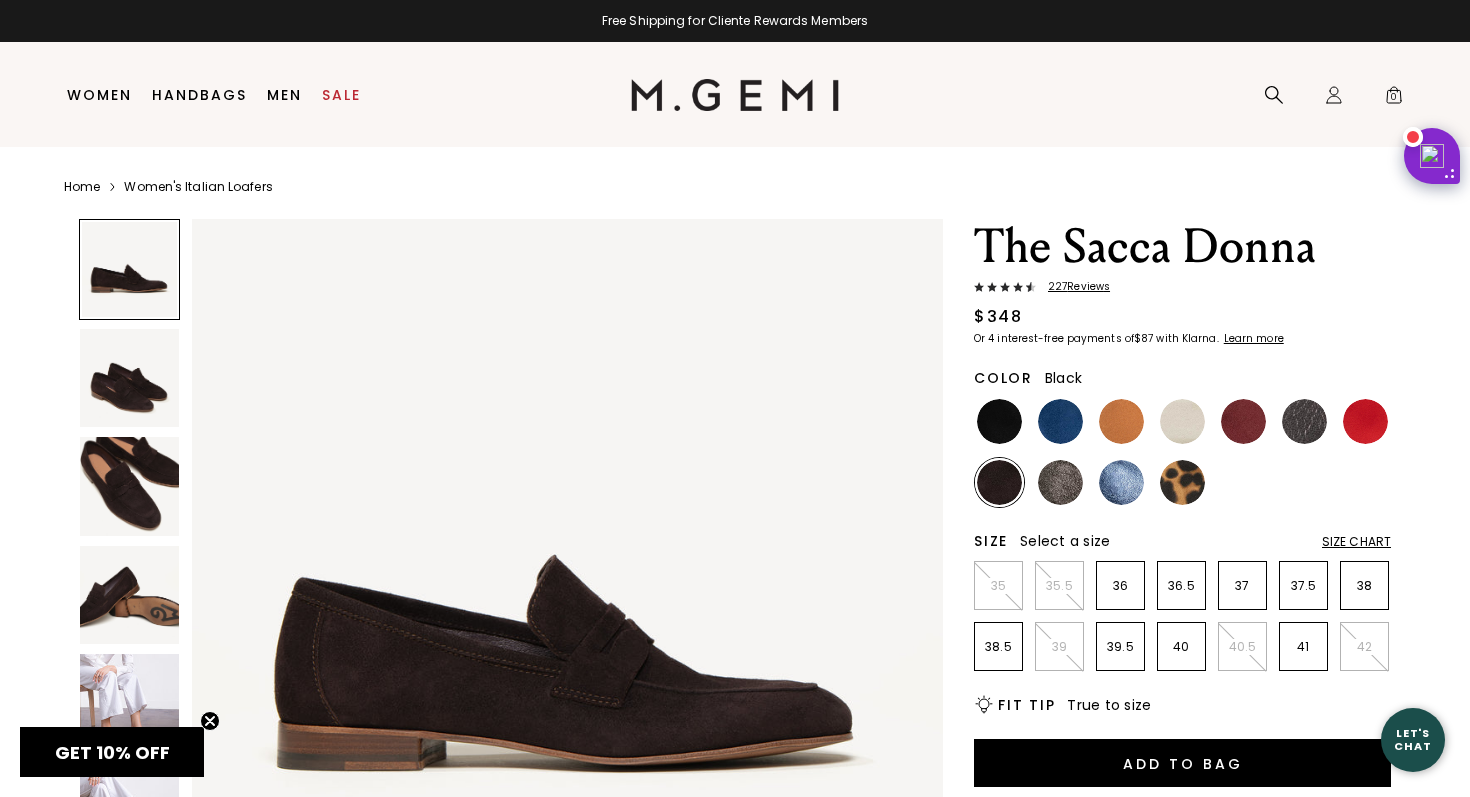 click at bounding box center (999, 421) 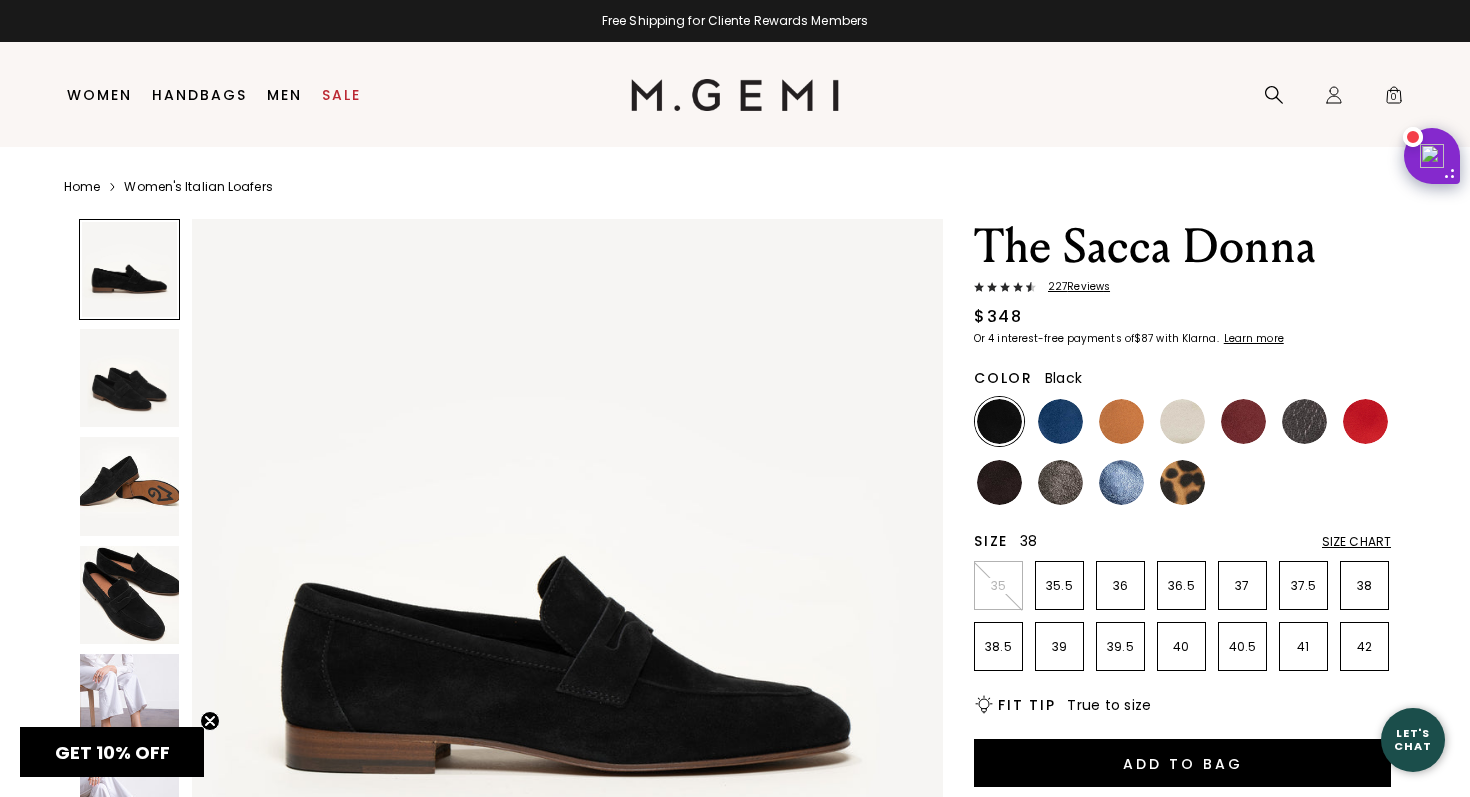 click on "35 35.5 36 36.5 37 37.5 38 38.5 39 39.5 40 40.5 41 42" at bounding box center [1182, 616] 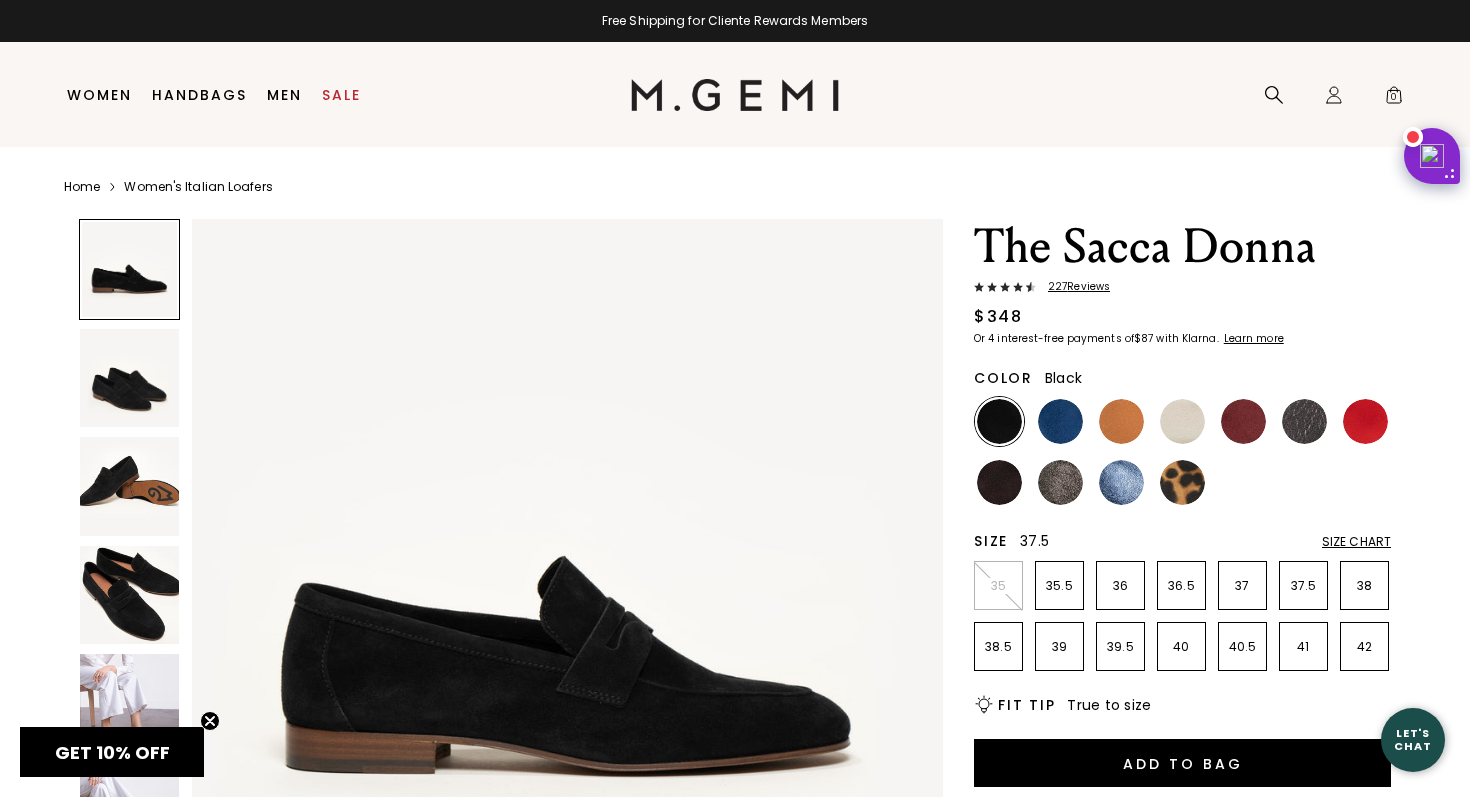 click on "37.5" at bounding box center [1303, 586] 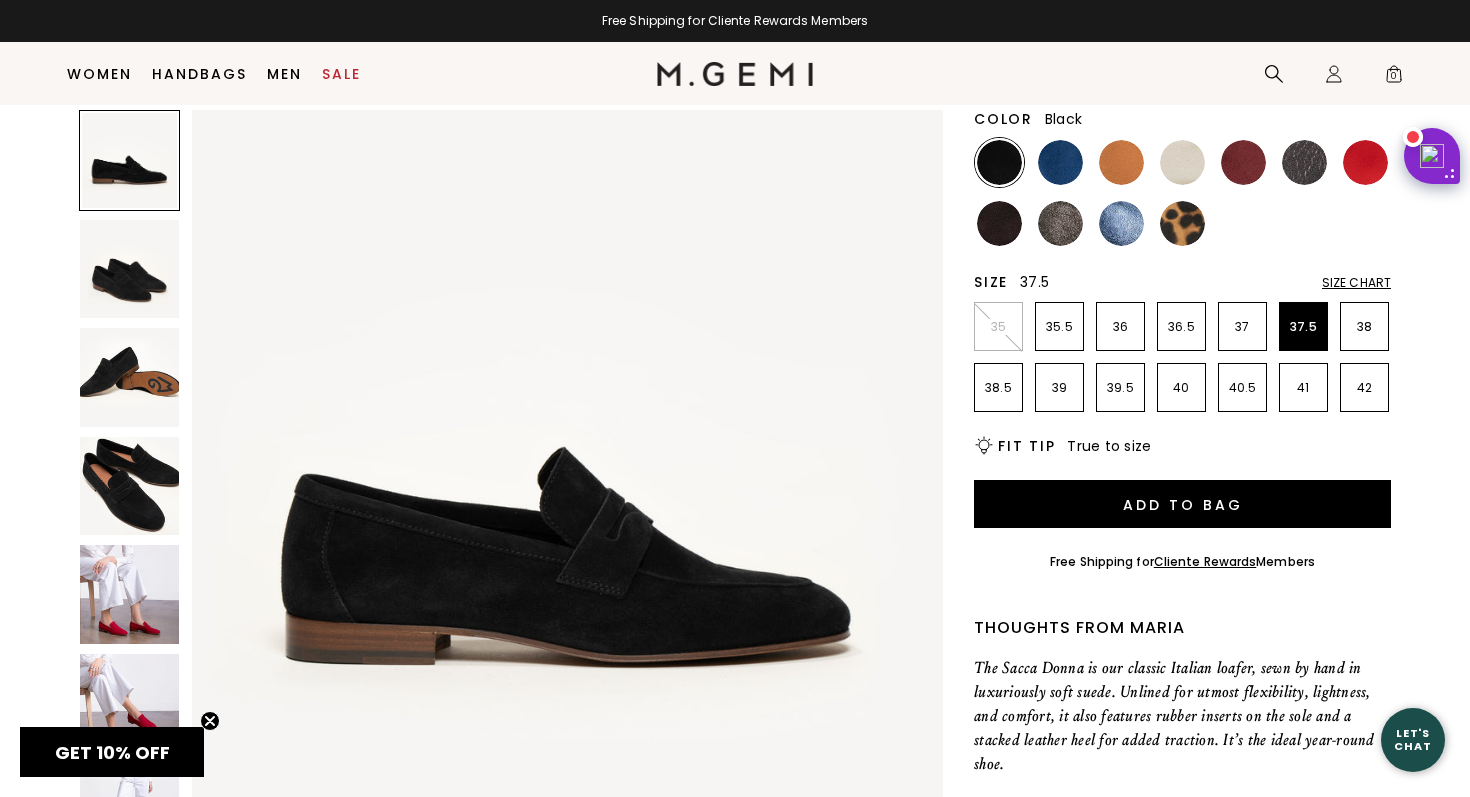 scroll, scrollTop: 229, scrollLeft: 0, axis: vertical 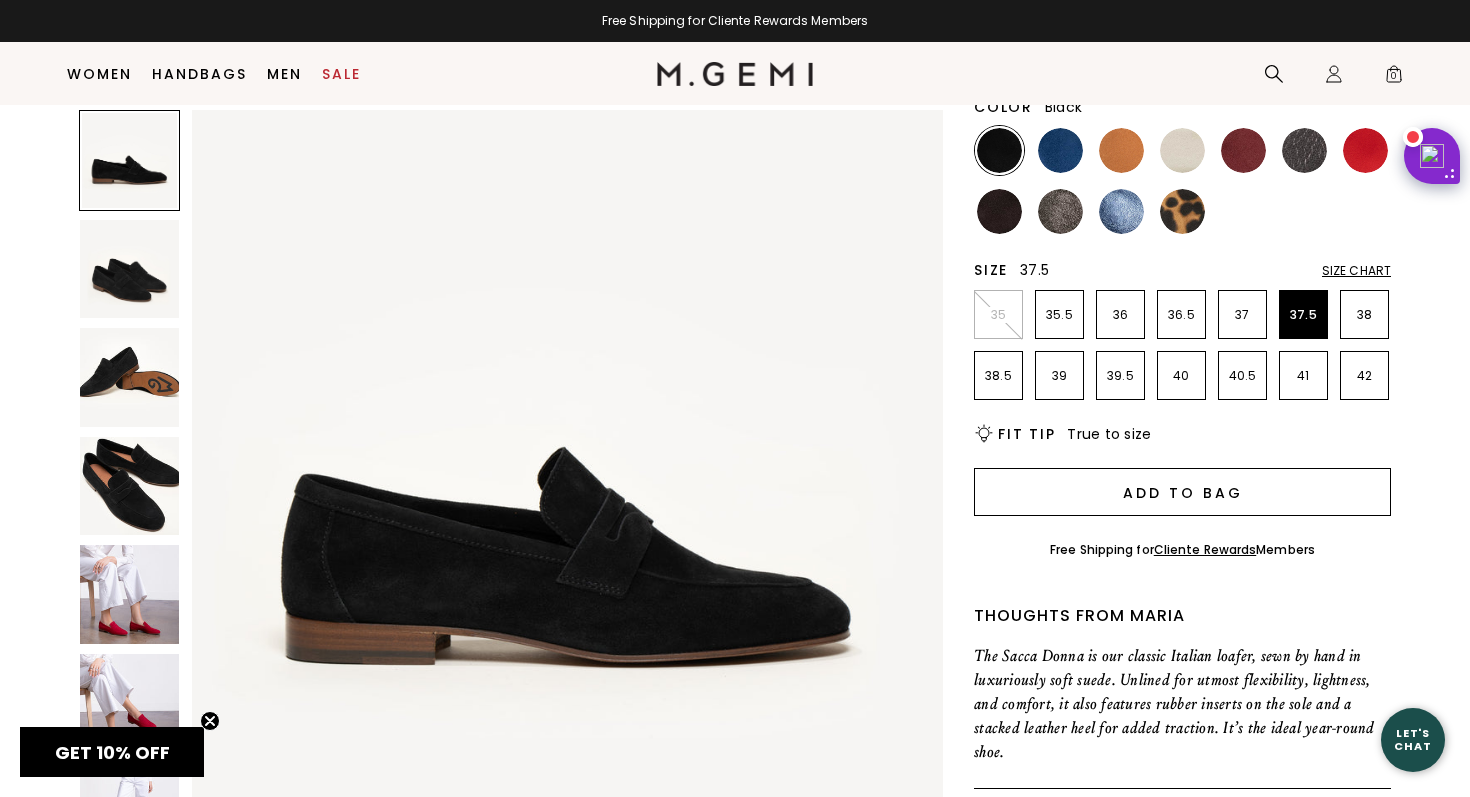 click on "Add to Bag" at bounding box center (1182, 492) 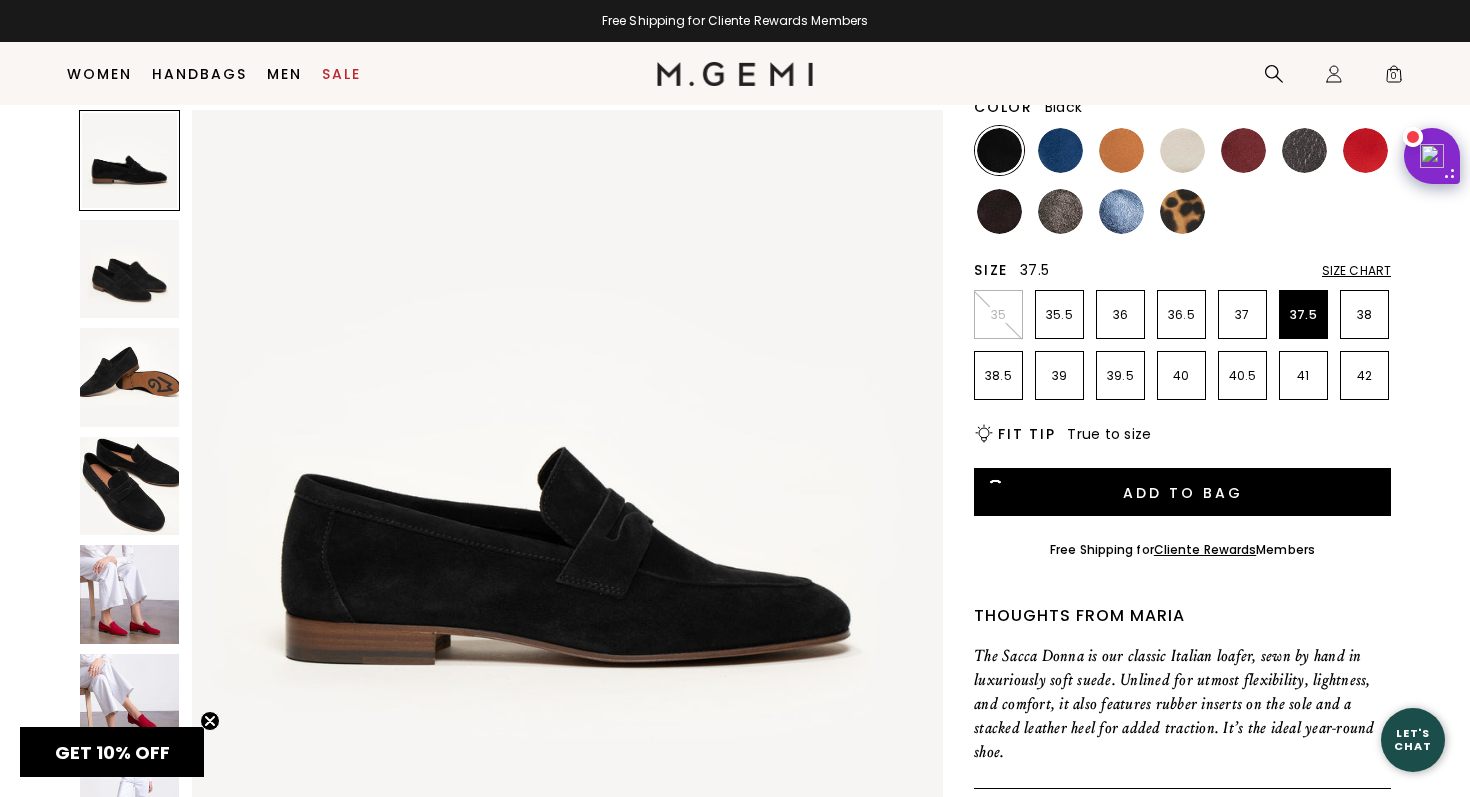 scroll, scrollTop: 0, scrollLeft: 0, axis: both 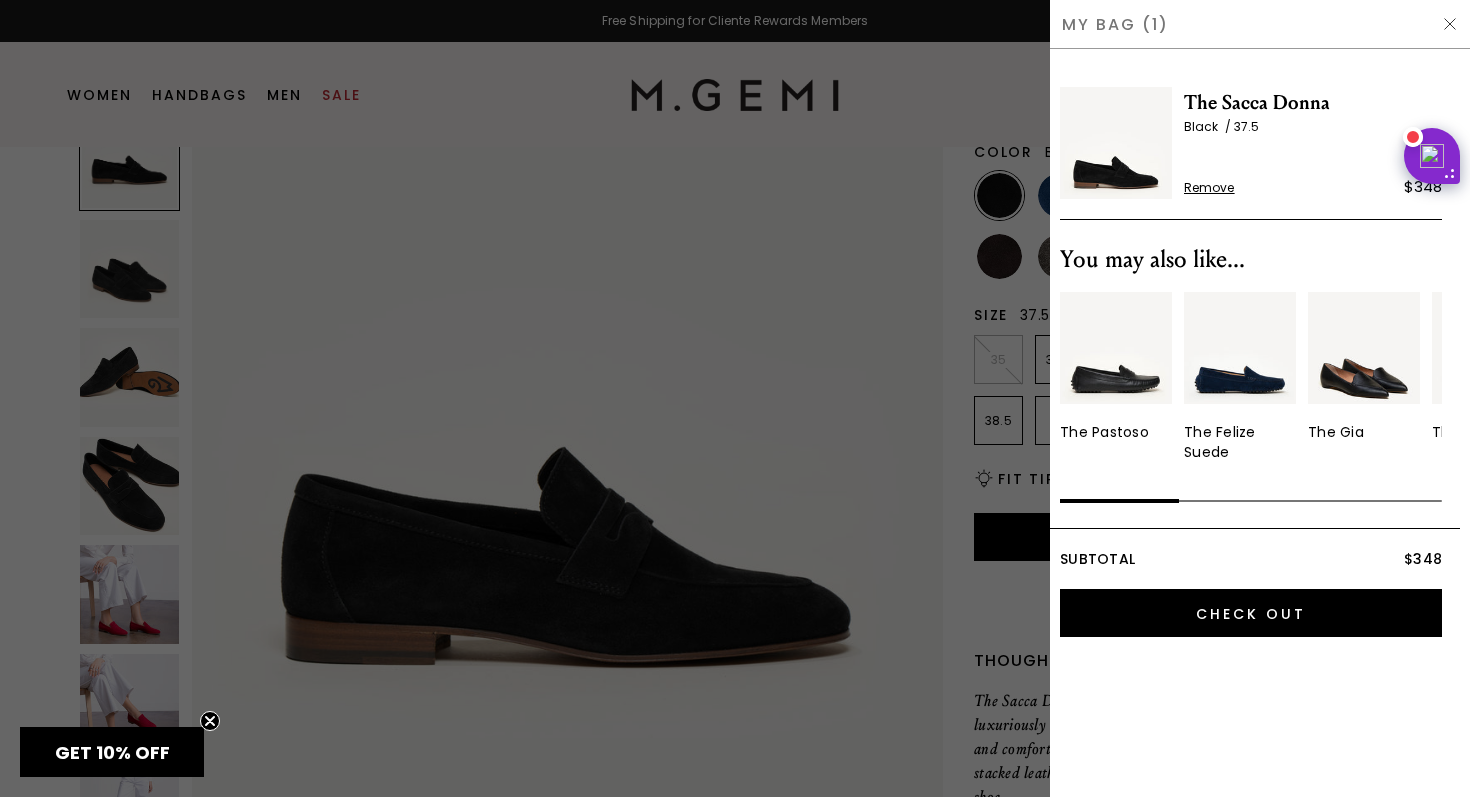 click on "The Pastoso The Felize Suede The Gia The Danza NEW The Una NEW The Loriana NEW The Danza Woven NEW The Amabile NEW The  Mina The Rosa" at bounding box center (1251, 401) 